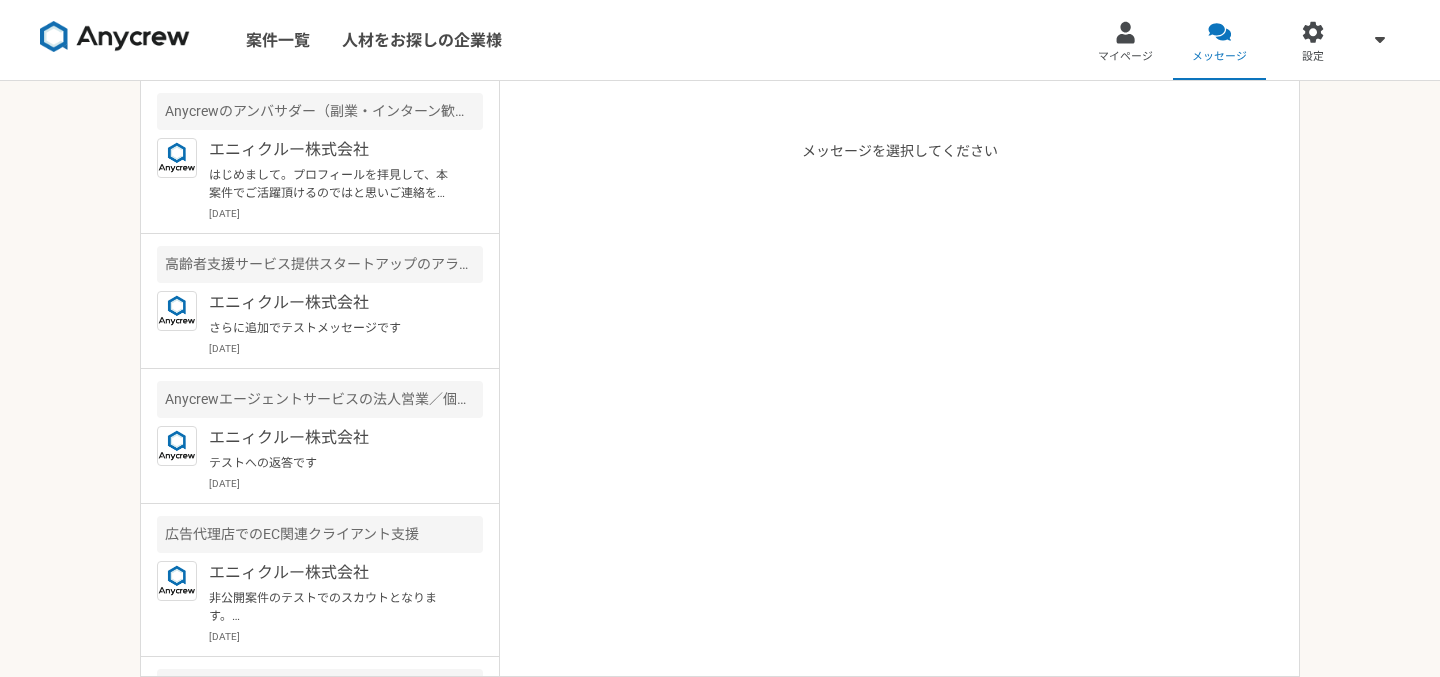 scroll, scrollTop: 0, scrollLeft: 0, axis: both 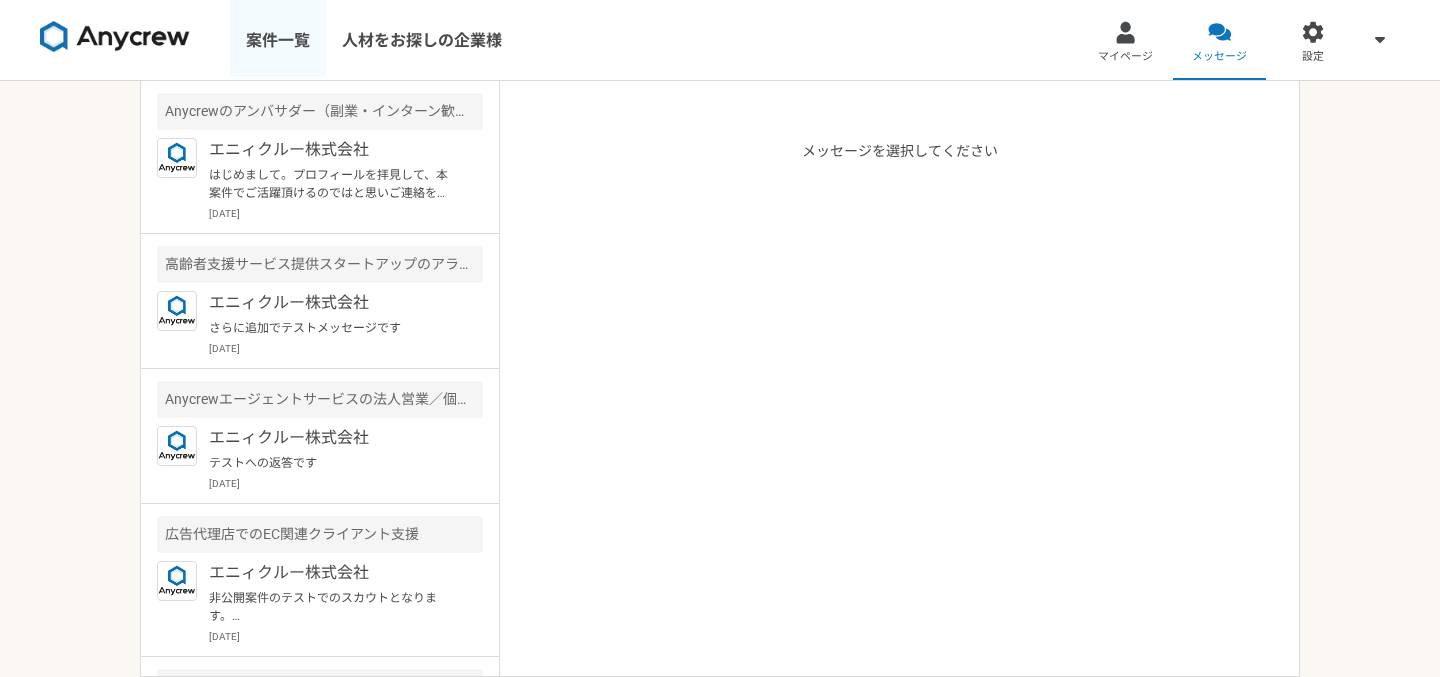 click on "案件一覧" at bounding box center (278, 40) 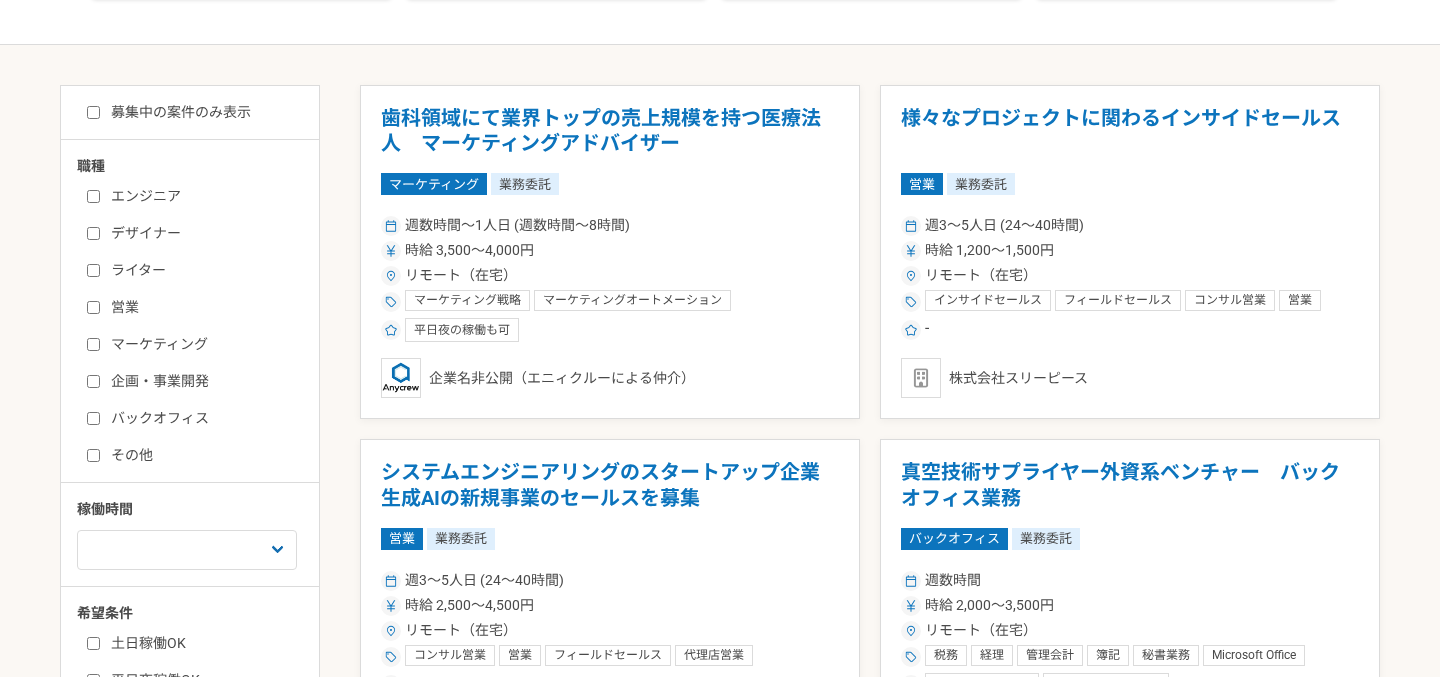 scroll, scrollTop: 341, scrollLeft: 0, axis: vertical 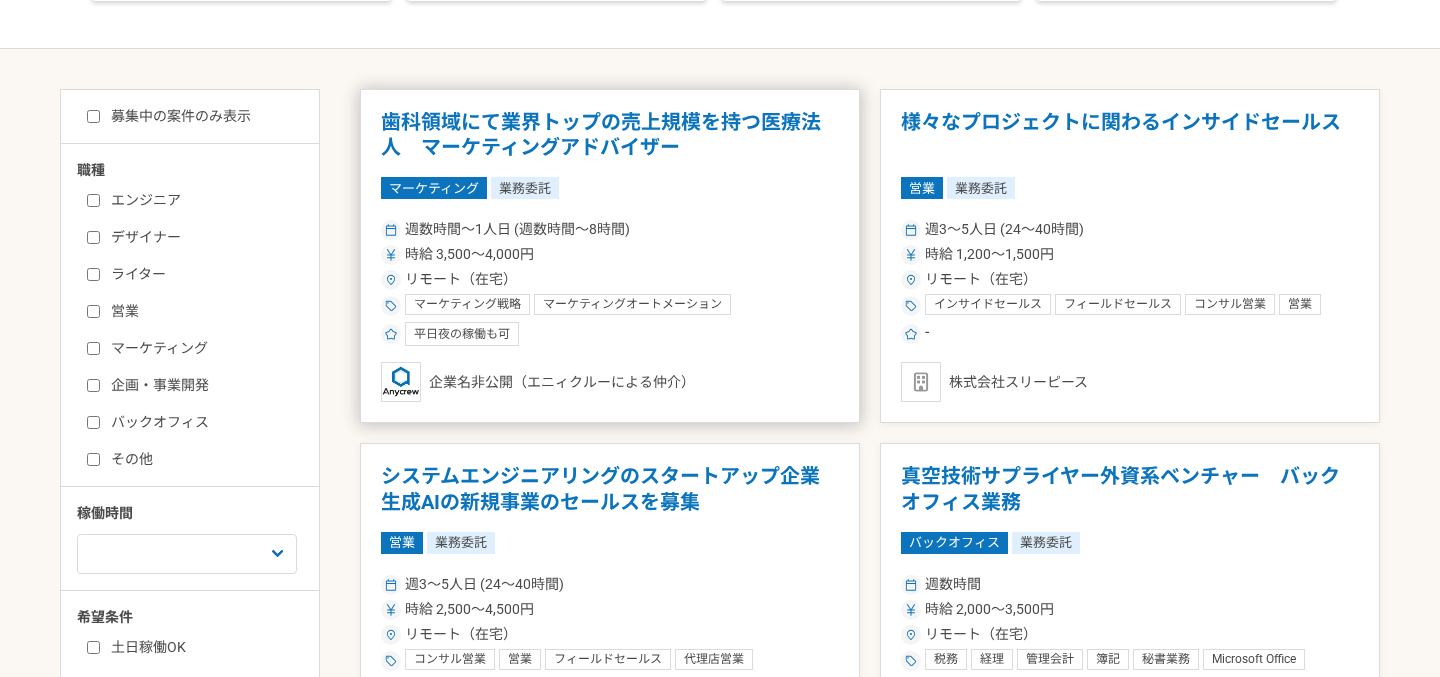 click on "時給 3,500〜4,000円" at bounding box center (610, 254) 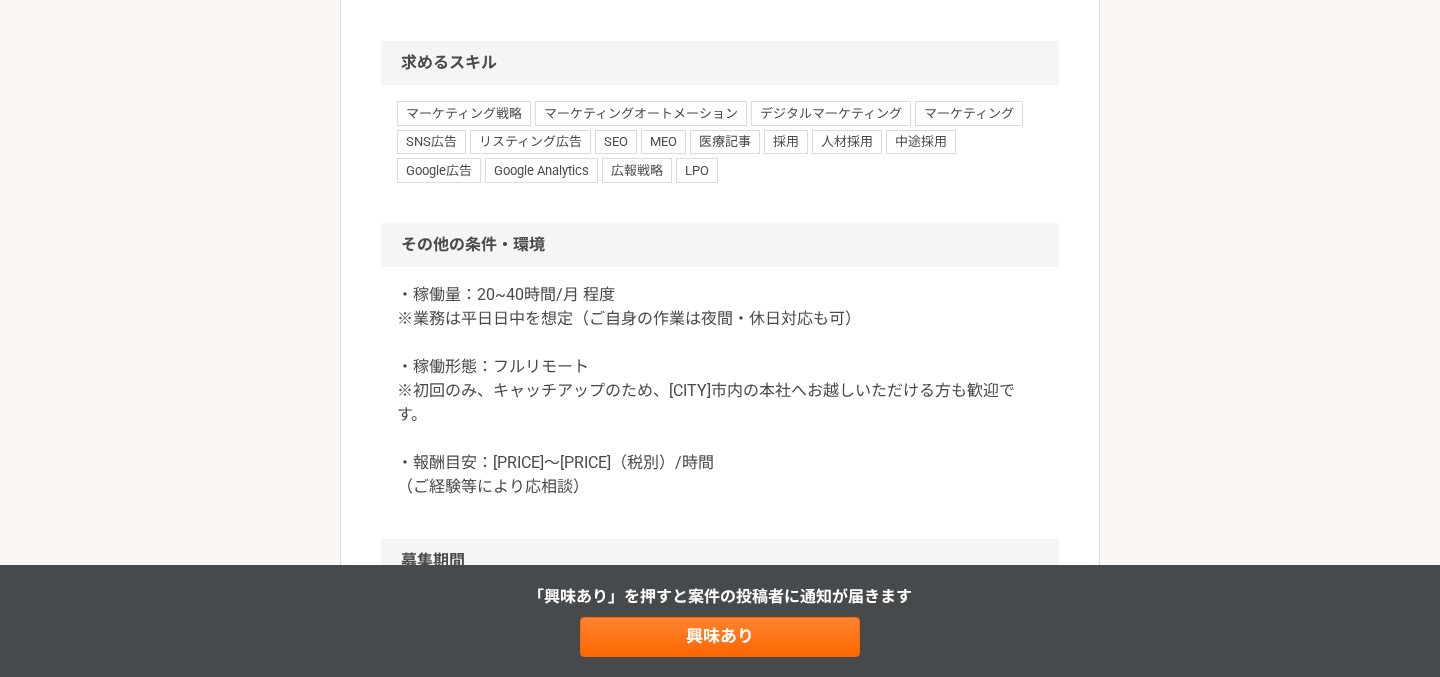 scroll, scrollTop: 1616, scrollLeft: 0, axis: vertical 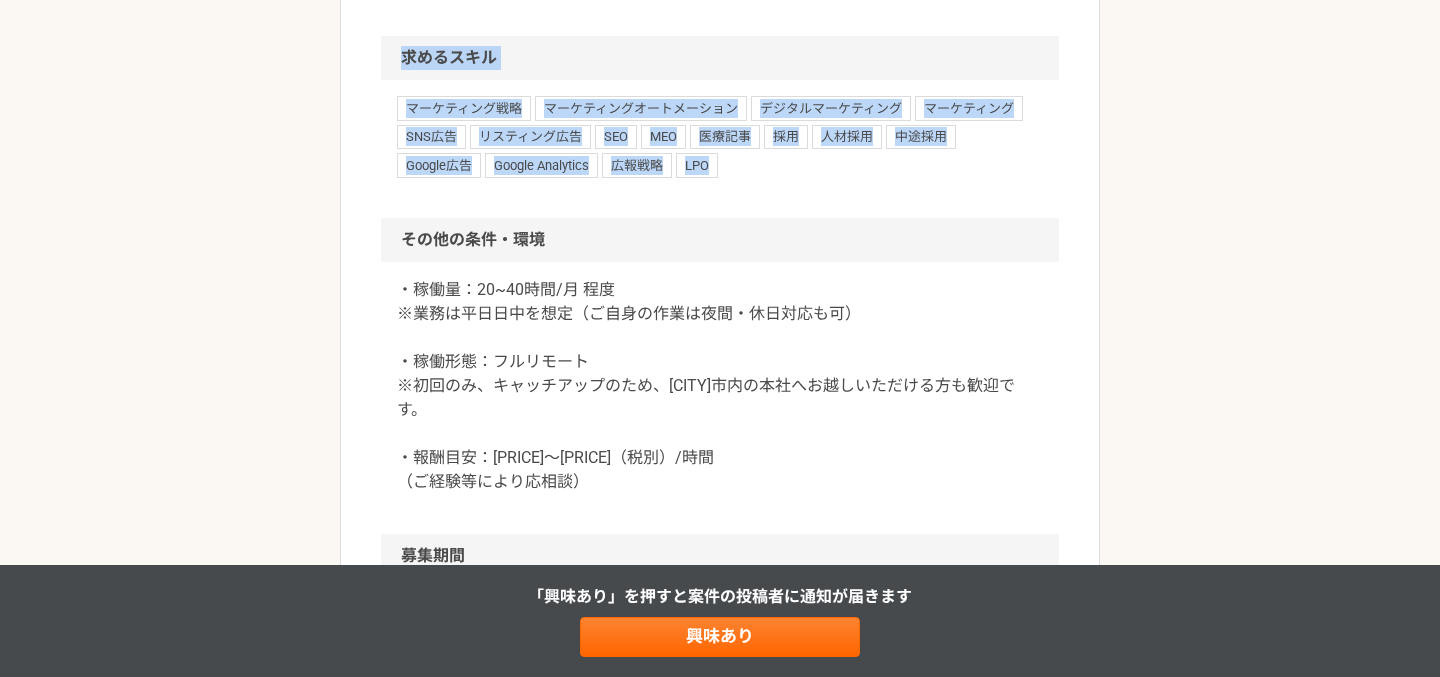 drag, startPoint x: 404, startPoint y: 130, endPoint x: 731, endPoint y: 239, distance: 344.68826 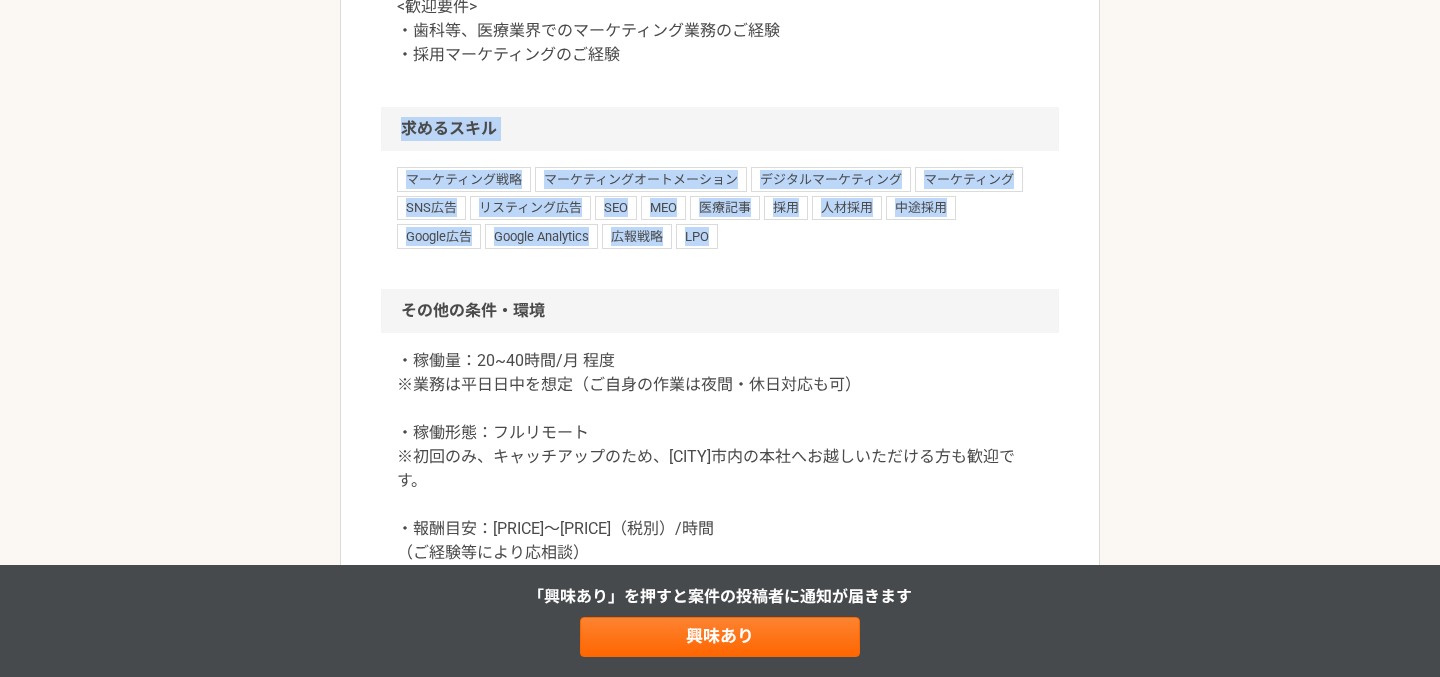 scroll, scrollTop: 1551, scrollLeft: 0, axis: vertical 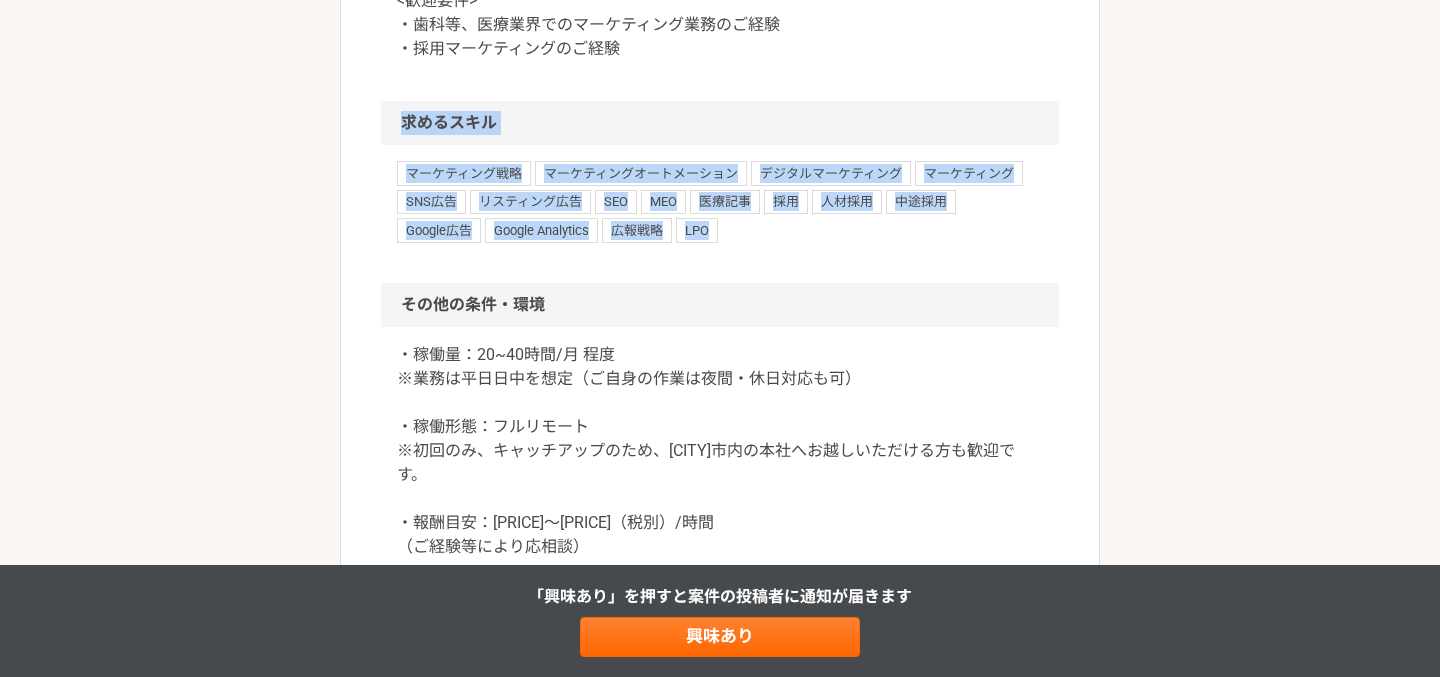 click on "マーケティング 歯科領域にて業界トップの売上規模を持つ医療法人　マーケティングアドバイザー 業務委託 平日夜の稼働も可 企業名非公開（エニィクルーによる仲介） 募集職種 マーケティング 希望単価 時給 3,500〜4,000円 稼働時間 週数時間〜1人日 (週数時間〜8時間) 勤務場所 リモート（在宅） 就業形態 業務委託 特徴 平日夜の稼働も可 募集概要・背景 「日本一の予防医療集団」を目指し、愛知県を中心に歯科医院を運営しています。2020年6月には、予防医療の拡大のため、健診センター機能をもつ消化器内科・整形外科クリニックのオープン等、健診クリニックの運営にも携わっています。
今回、マーケティングアドバイザーとして、マーケティング戦略のアドバイス全般を実施いただける人材を募集します。 業務内容 求める人物像 求めるスキル SEO" at bounding box center [720, -239] 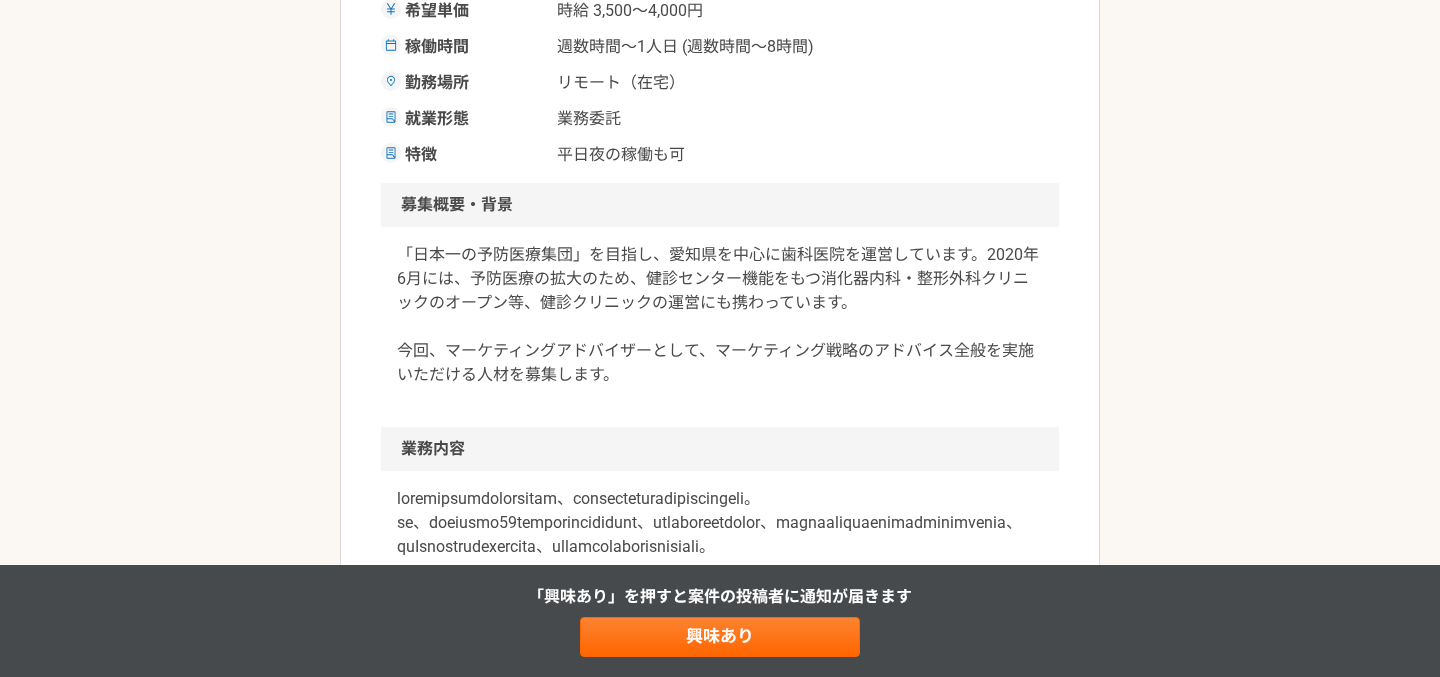 scroll, scrollTop: 0, scrollLeft: 0, axis: both 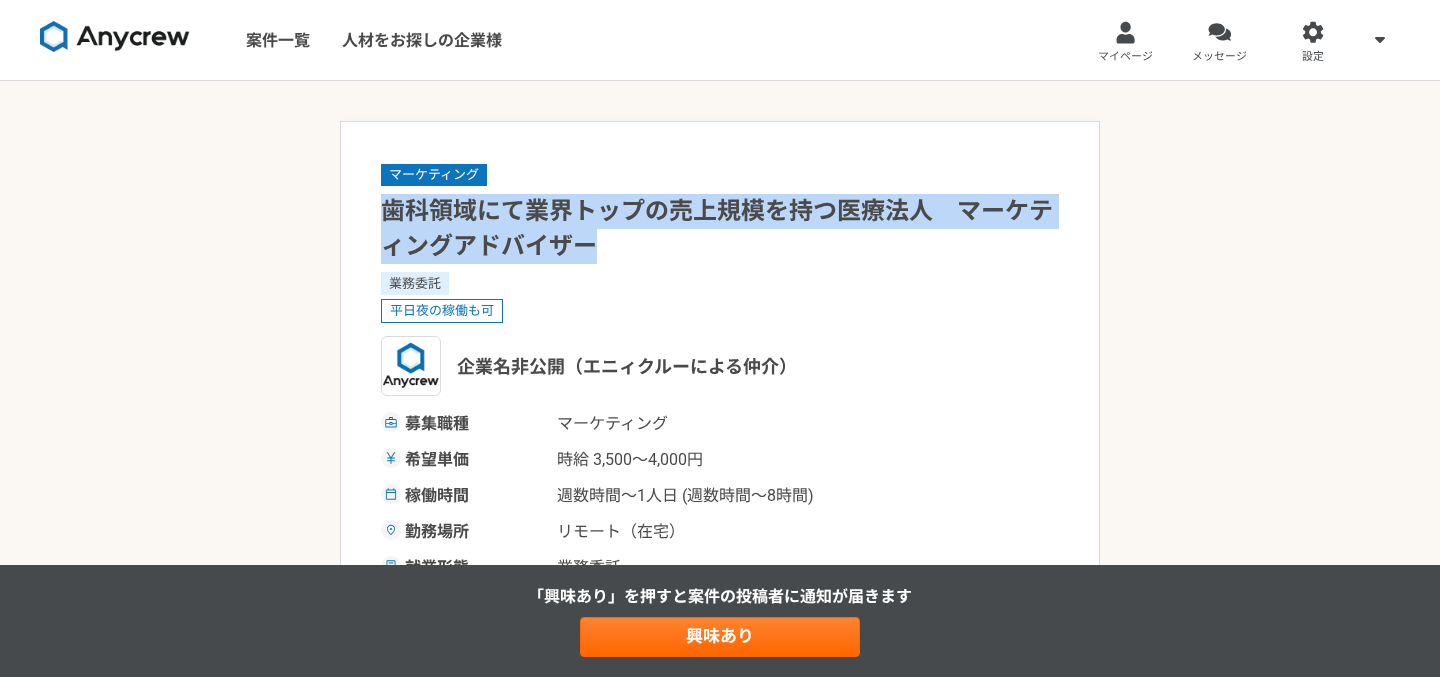 drag, startPoint x: 432, startPoint y: 211, endPoint x: 592, endPoint y: 238, distance: 162.26213 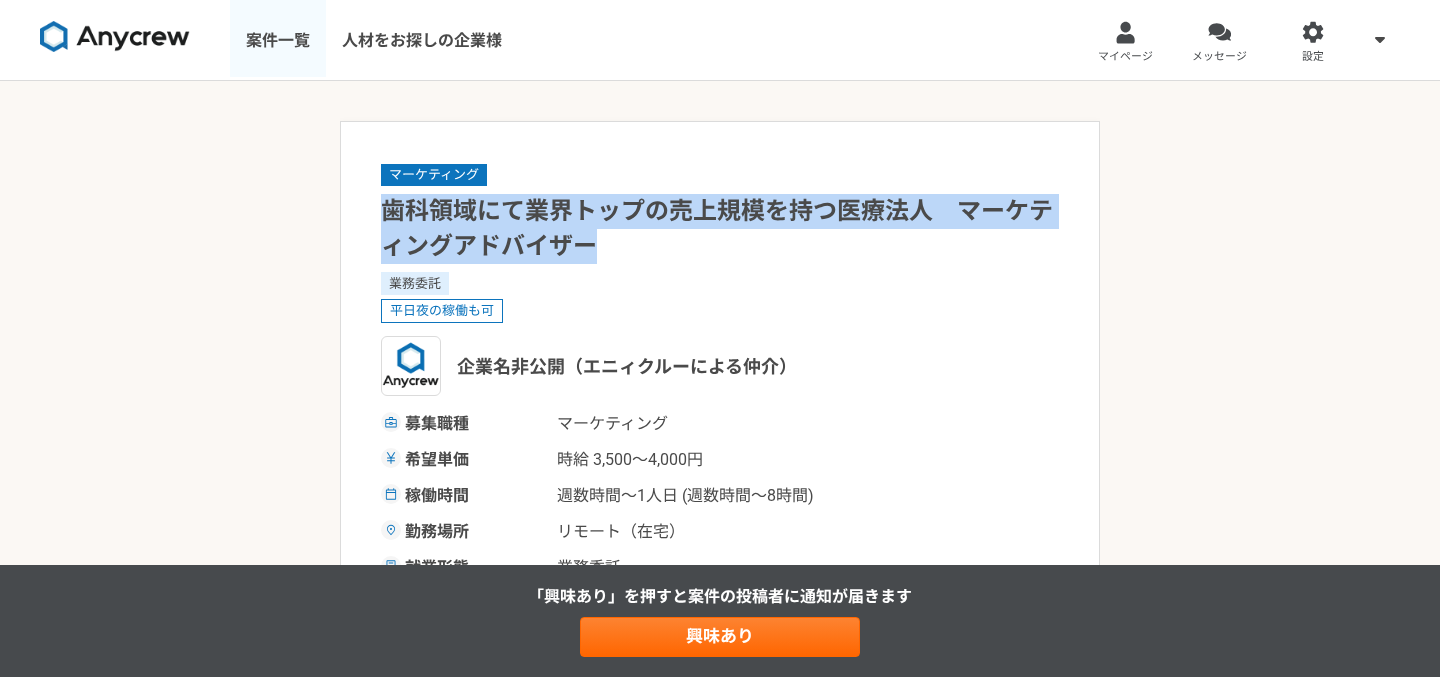 click on "案件一覧" at bounding box center [278, 40] 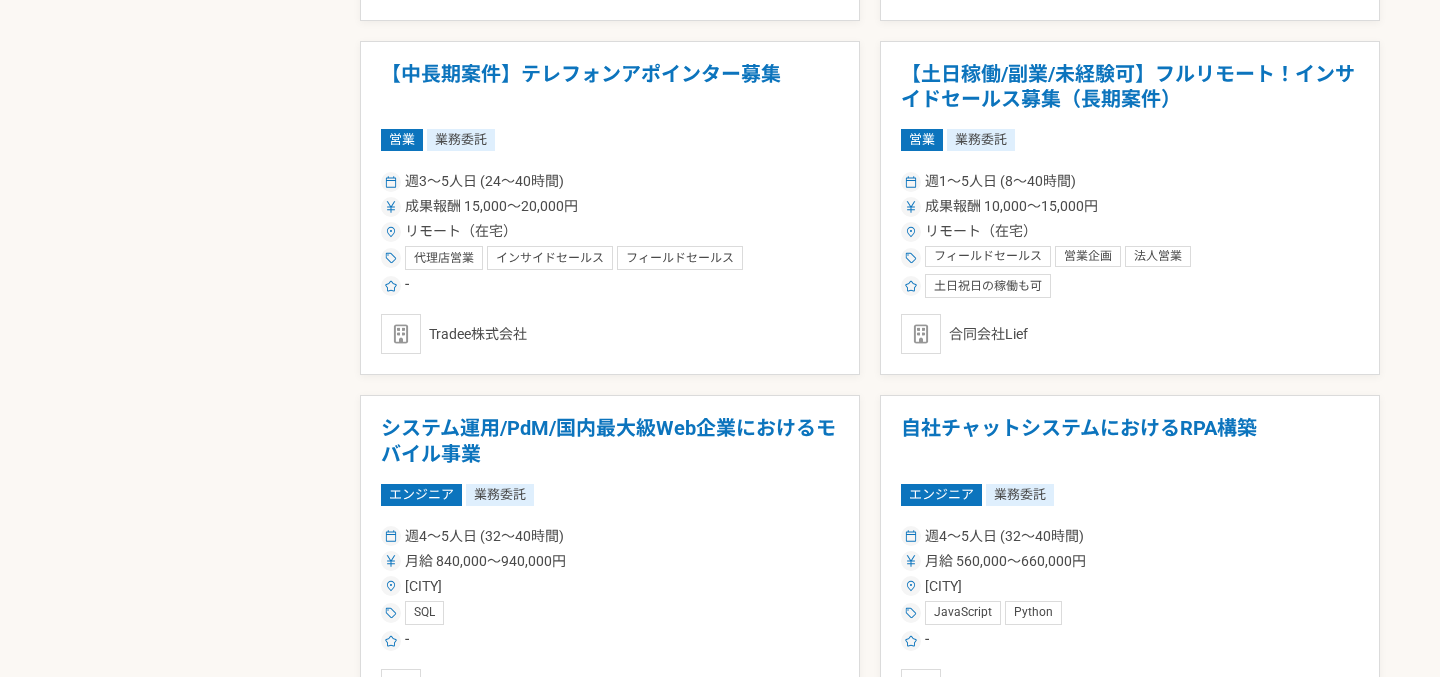 scroll, scrollTop: 3612, scrollLeft: 0, axis: vertical 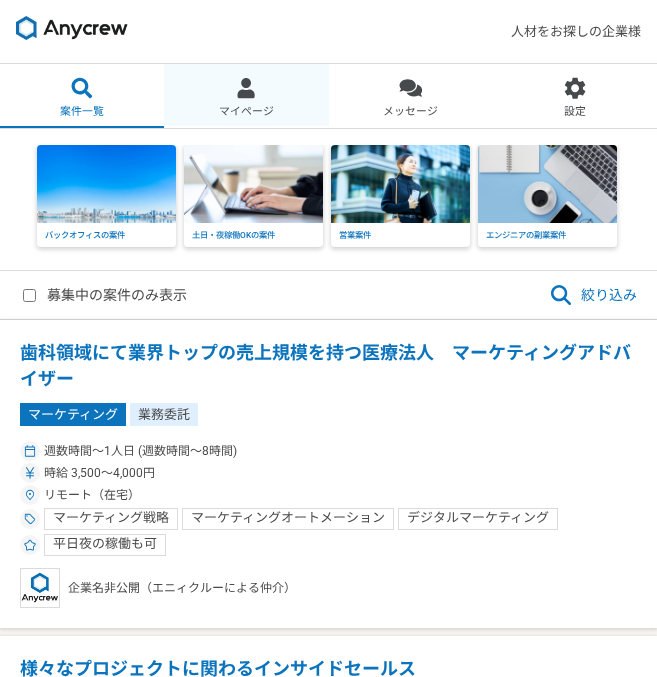 click on "マイページ" at bounding box center [246, 96] 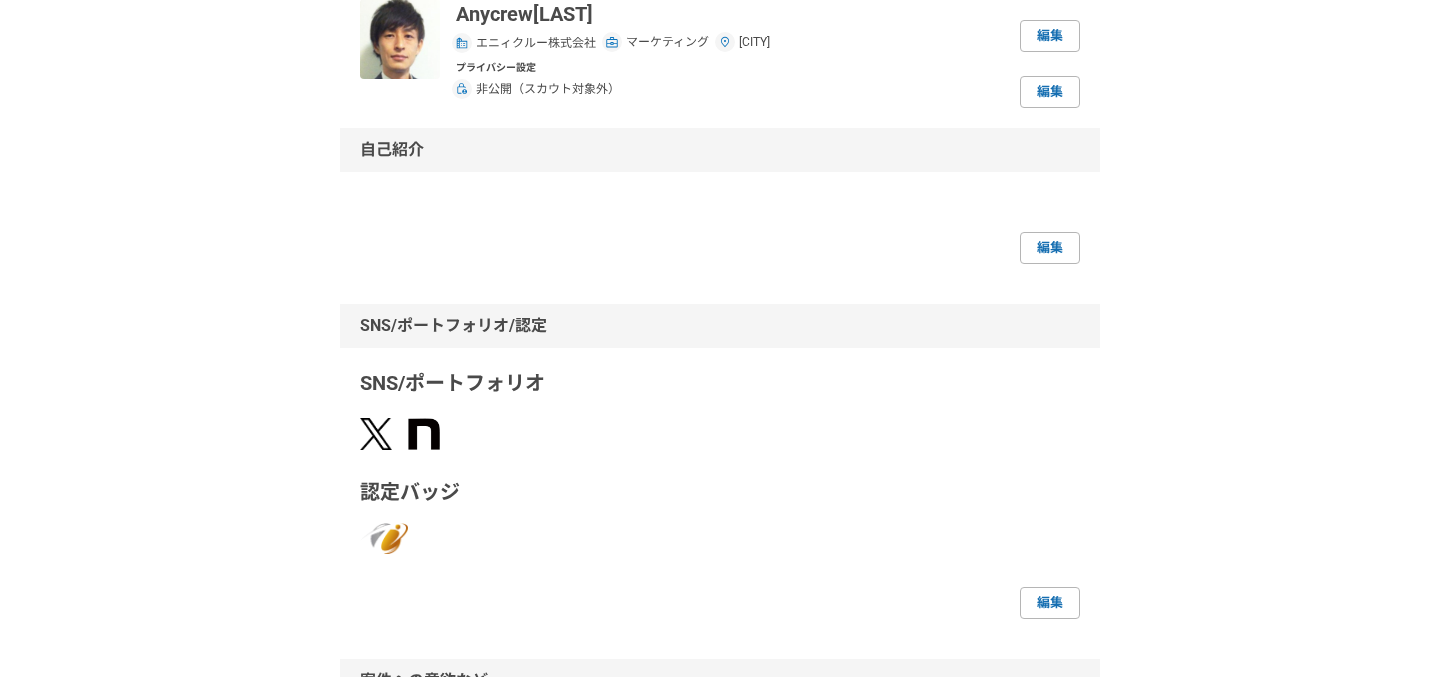 scroll, scrollTop: 0, scrollLeft: 0, axis: both 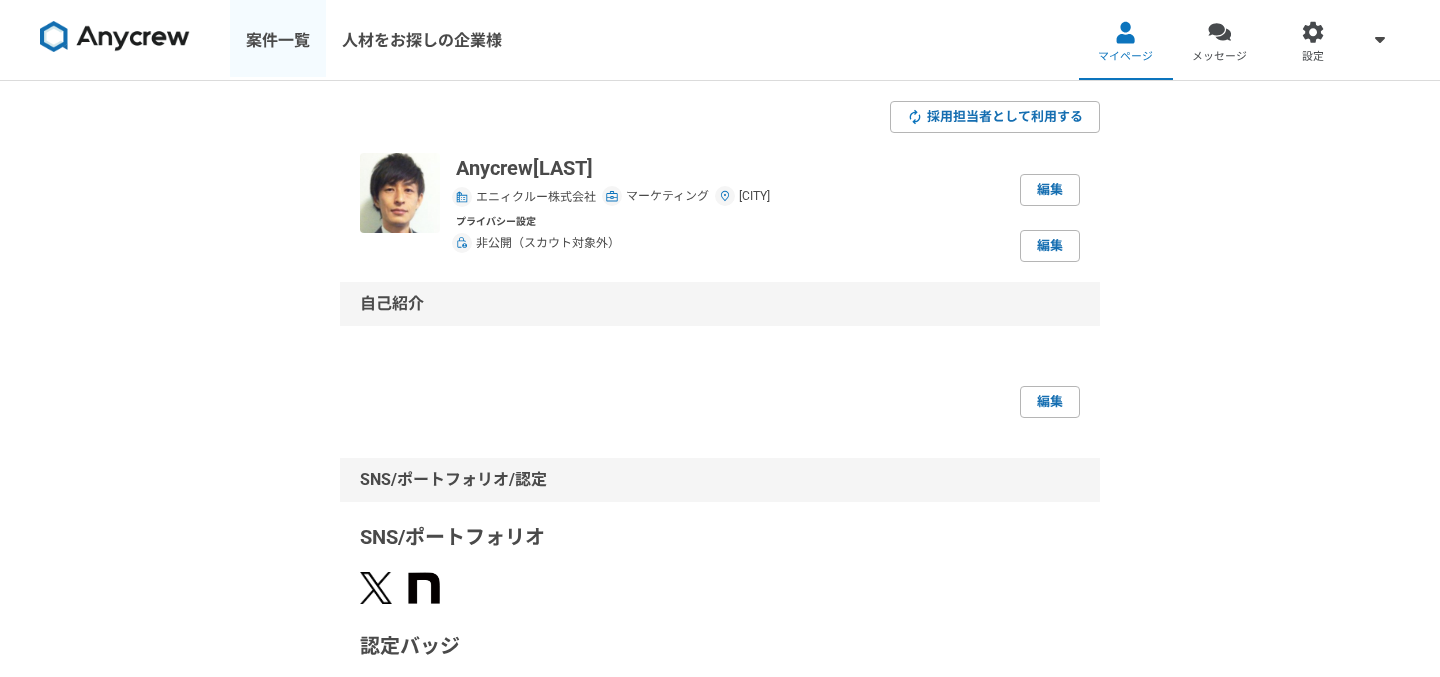 click on "案件一覧" at bounding box center [278, 40] 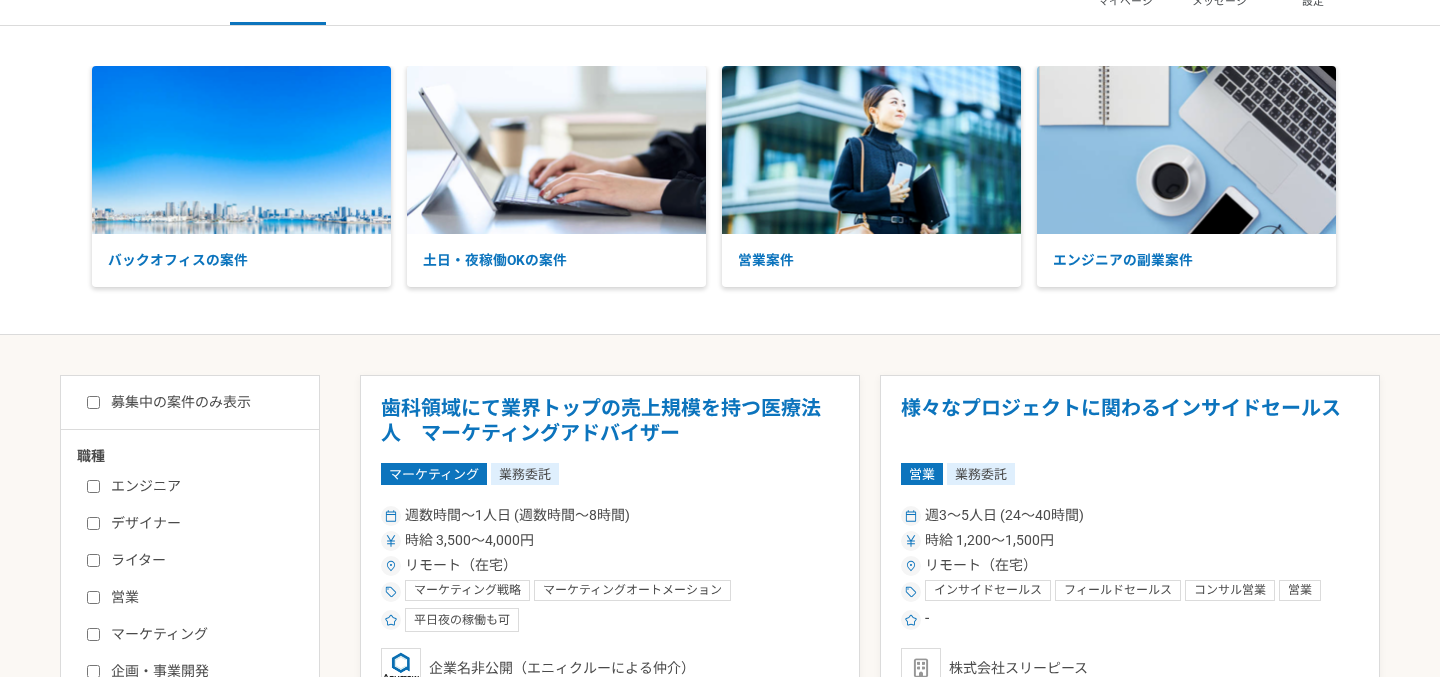 scroll, scrollTop: 0, scrollLeft: 0, axis: both 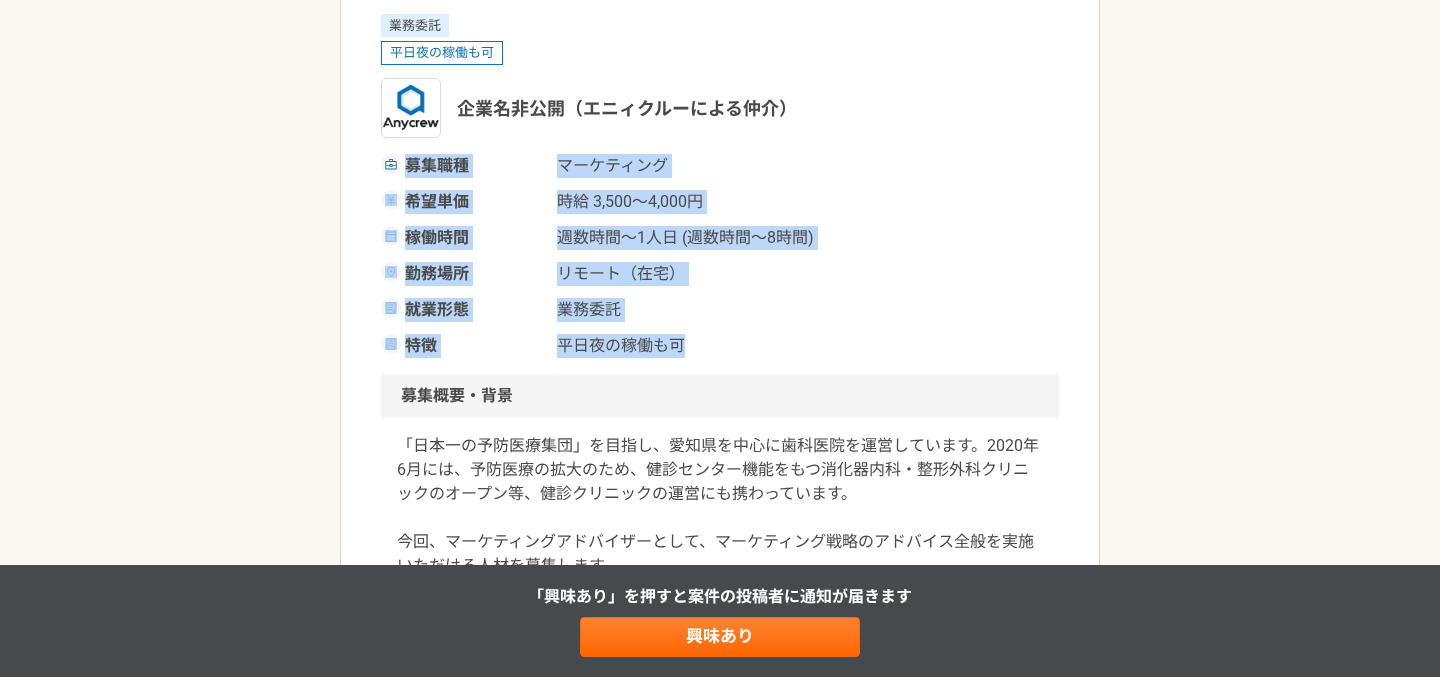 drag, startPoint x: 714, startPoint y: 352, endPoint x: 404, endPoint y: 174, distance: 357.46887 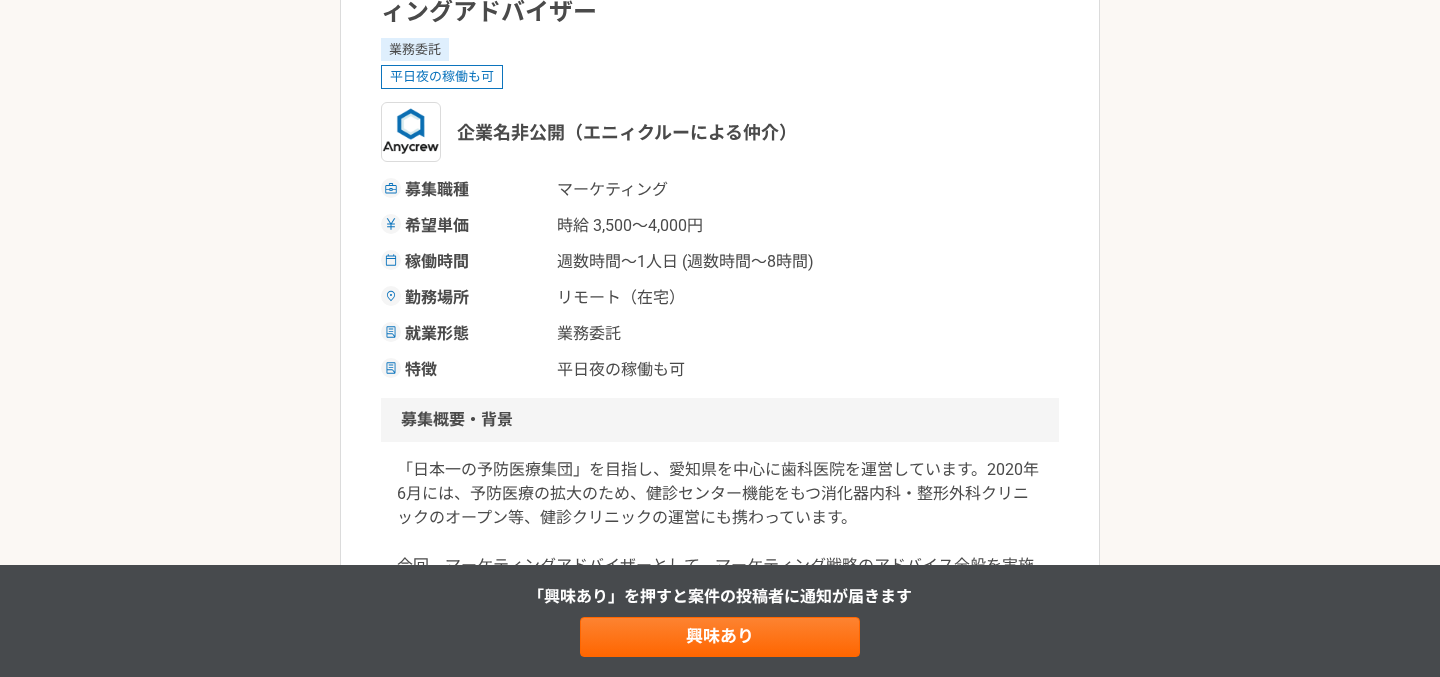 scroll, scrollTop: 221, scrollLeft: 0, axis: vertical 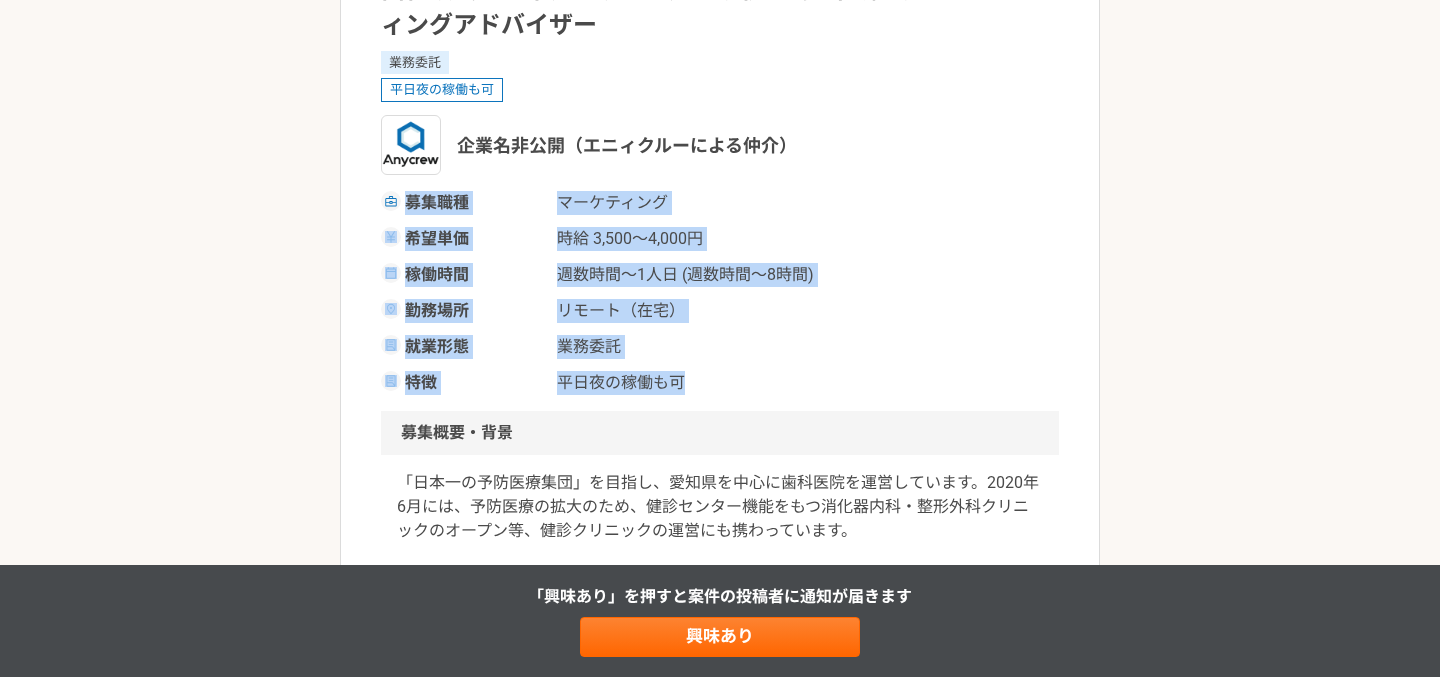 drag, startPoint x: 685, startPoint y: 381, endPoint x: 414, endPoint y: 201, distance: 325.33212 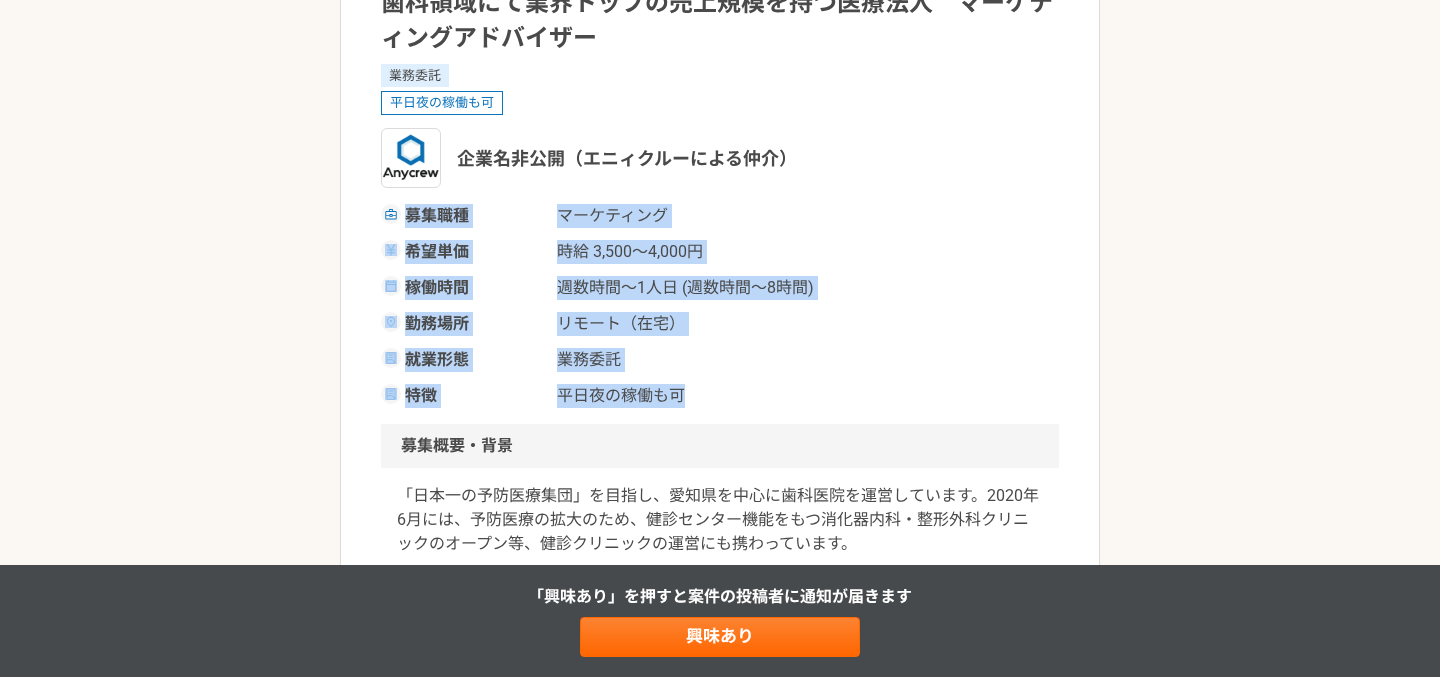 scroll, scrollTop: 202, scrollLeft: 0, axis: vertical 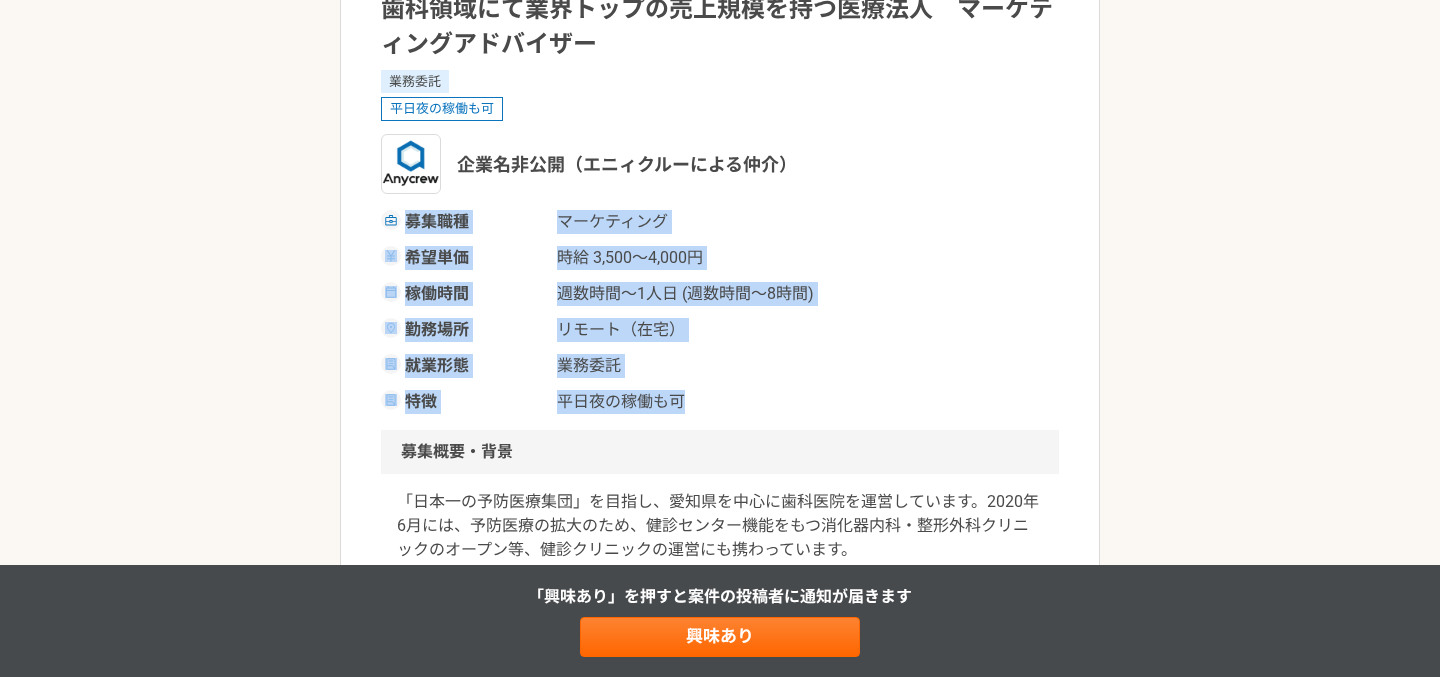 click on "業務委託" at bounding box center [657, 366] 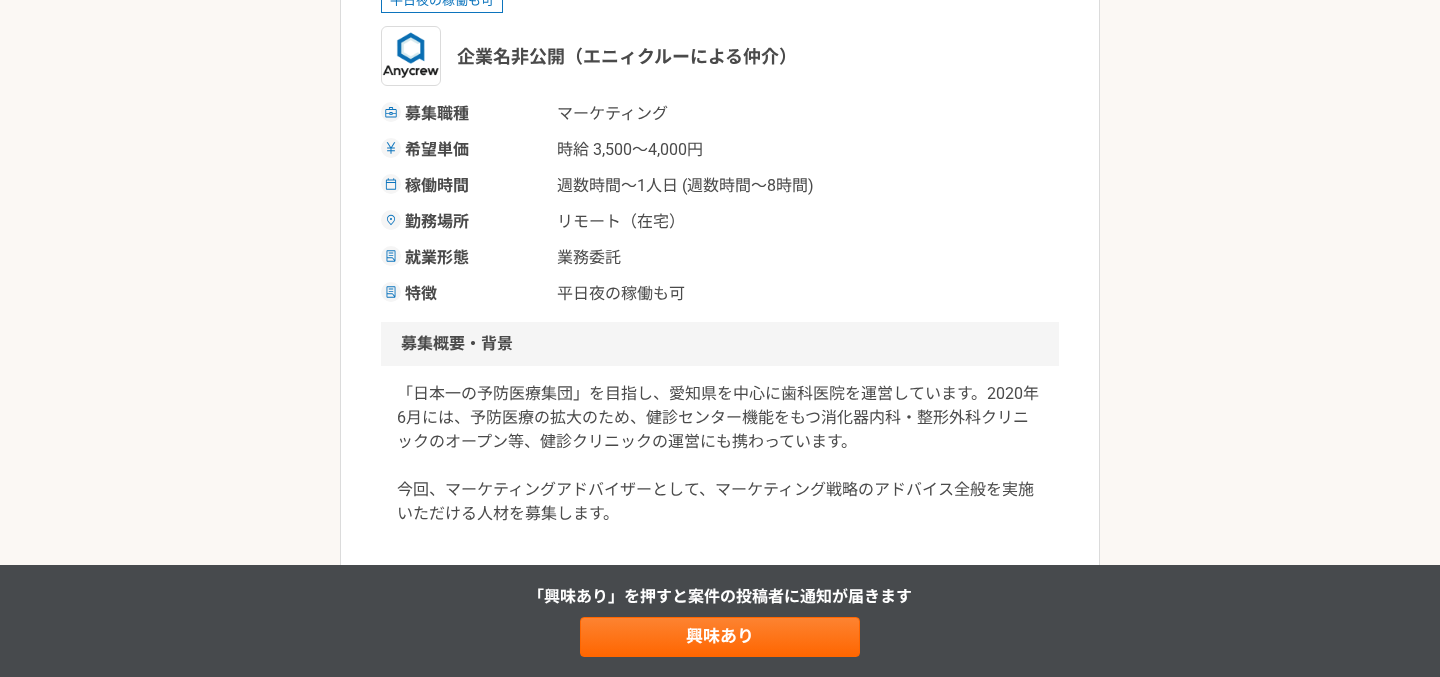 scroll, scrollTop: 0, scrollLeft: 0, axis: both 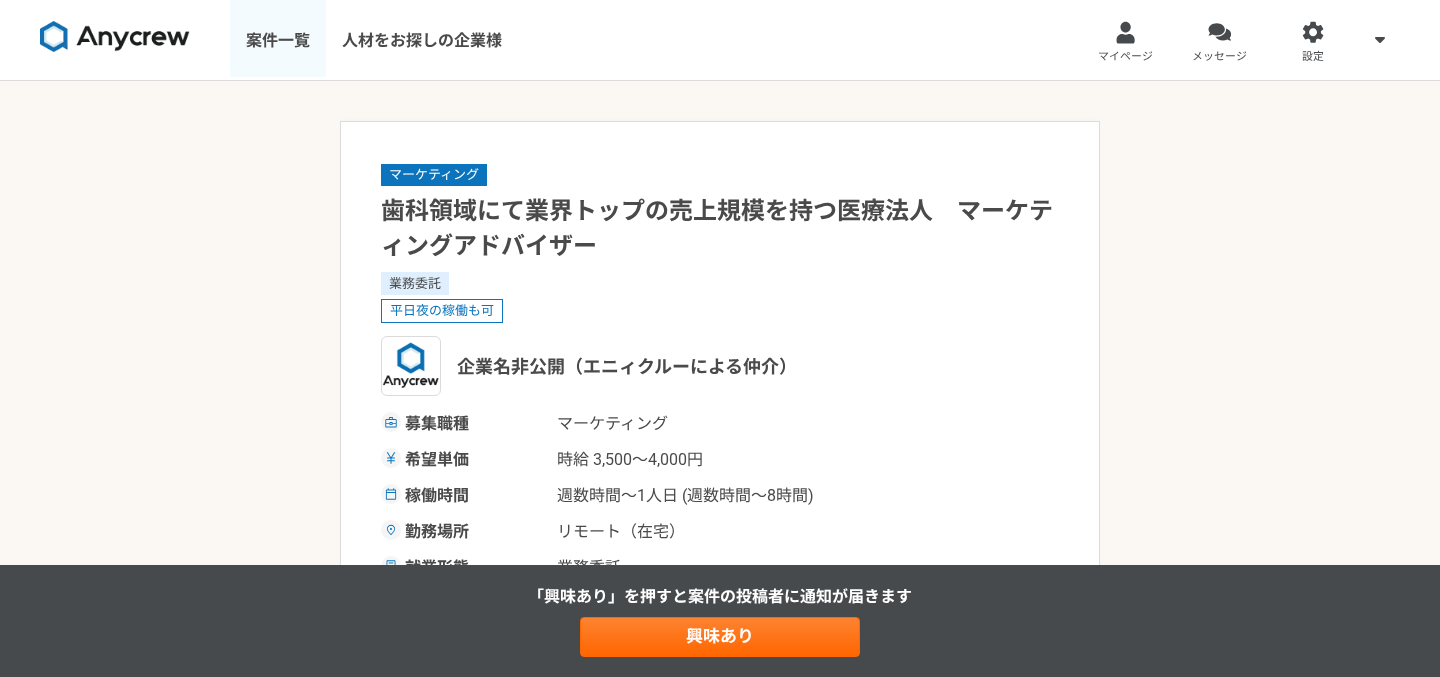 click on "案件一覧" at bounding box center [278, 40] 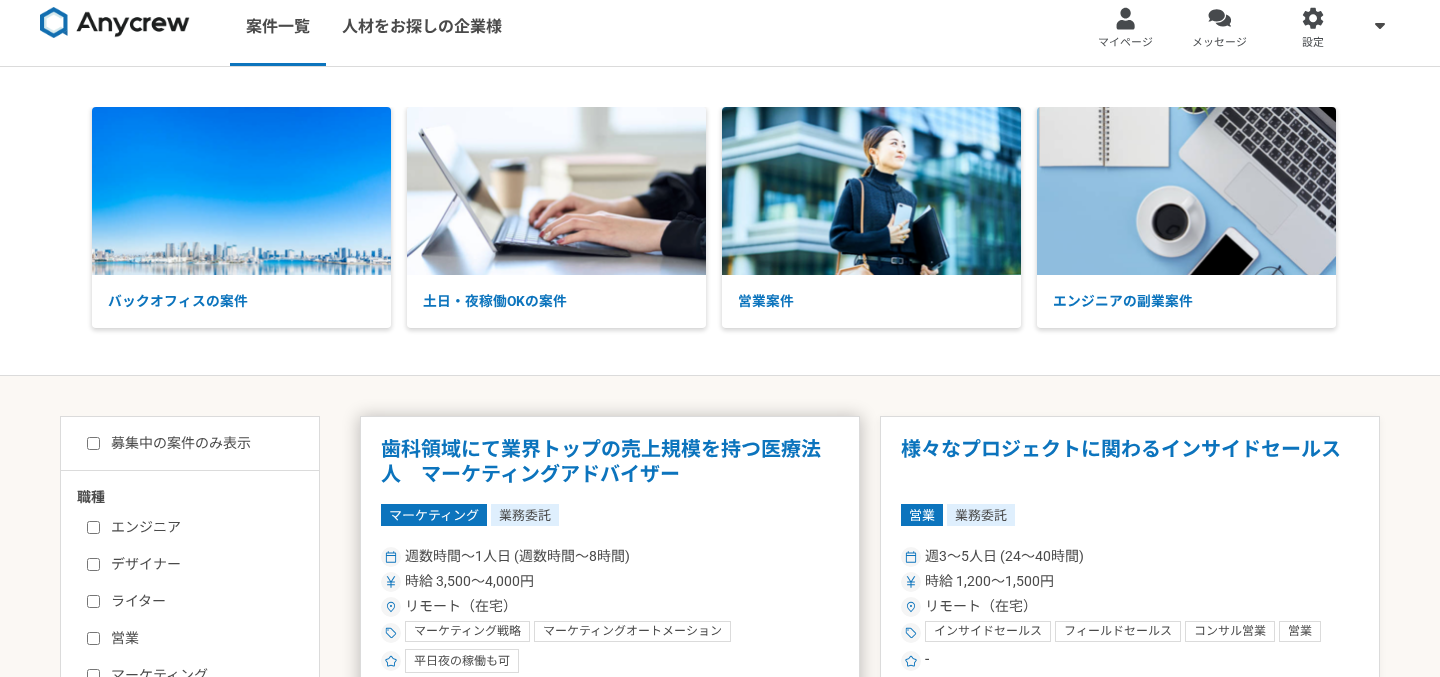 scroll, scrollTop: 0, scrollLeft: 0, axis: both 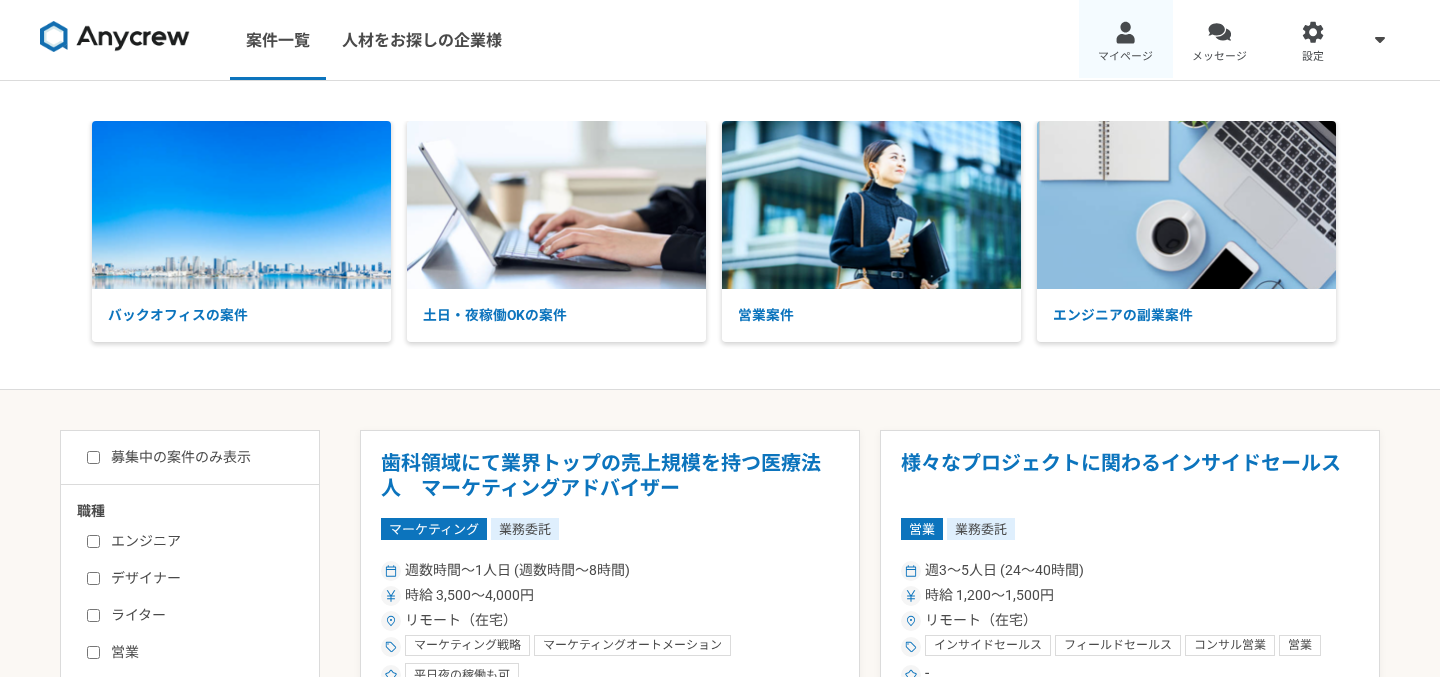 click on "マイページ" at bounding box center [1125, 57] 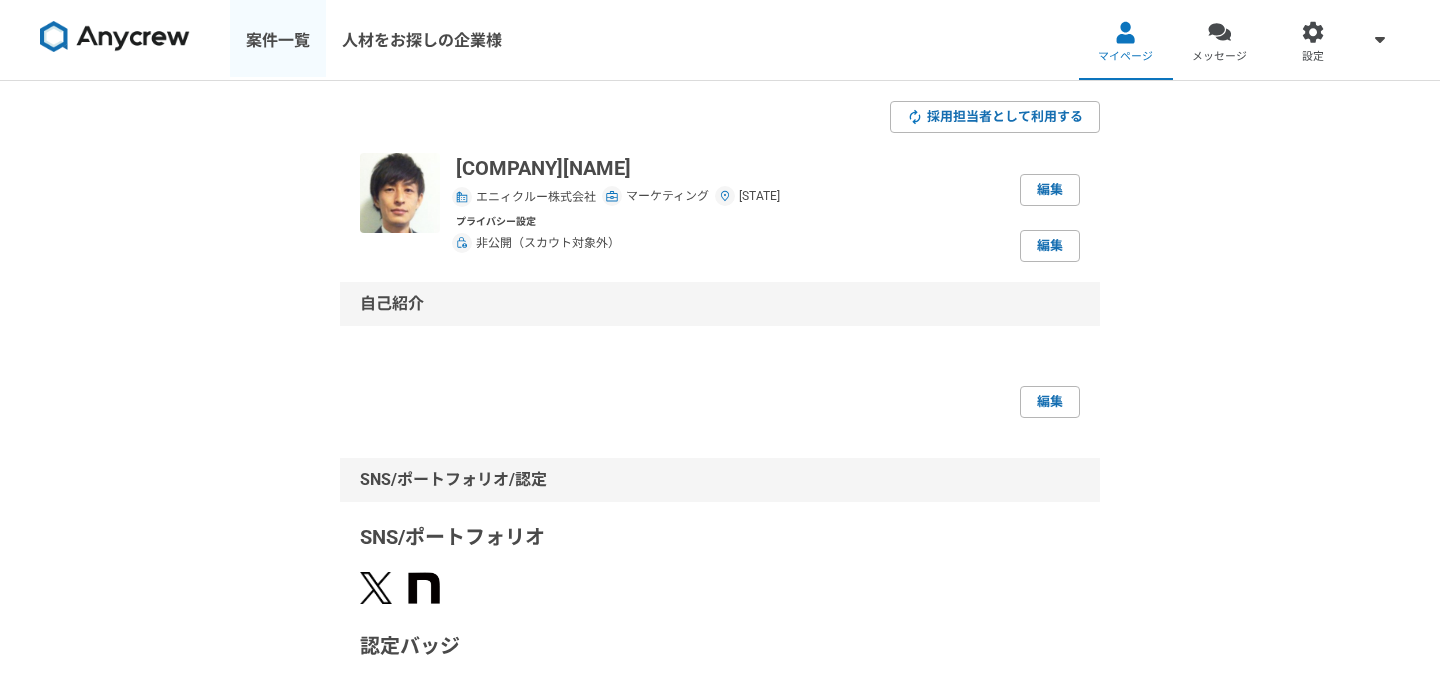 click on "案件一覧" at bounding box center [278, 40] 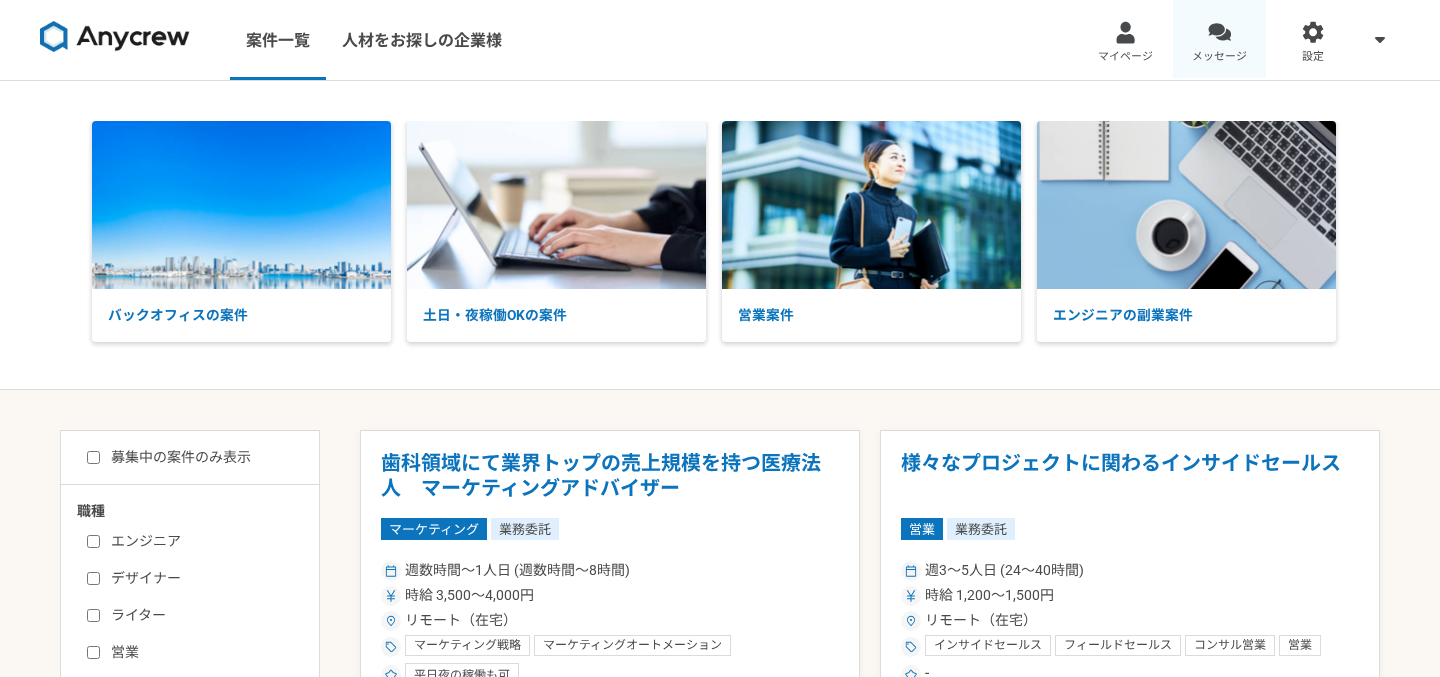 click on "メッセージ" at bounding box center (1220, 40) 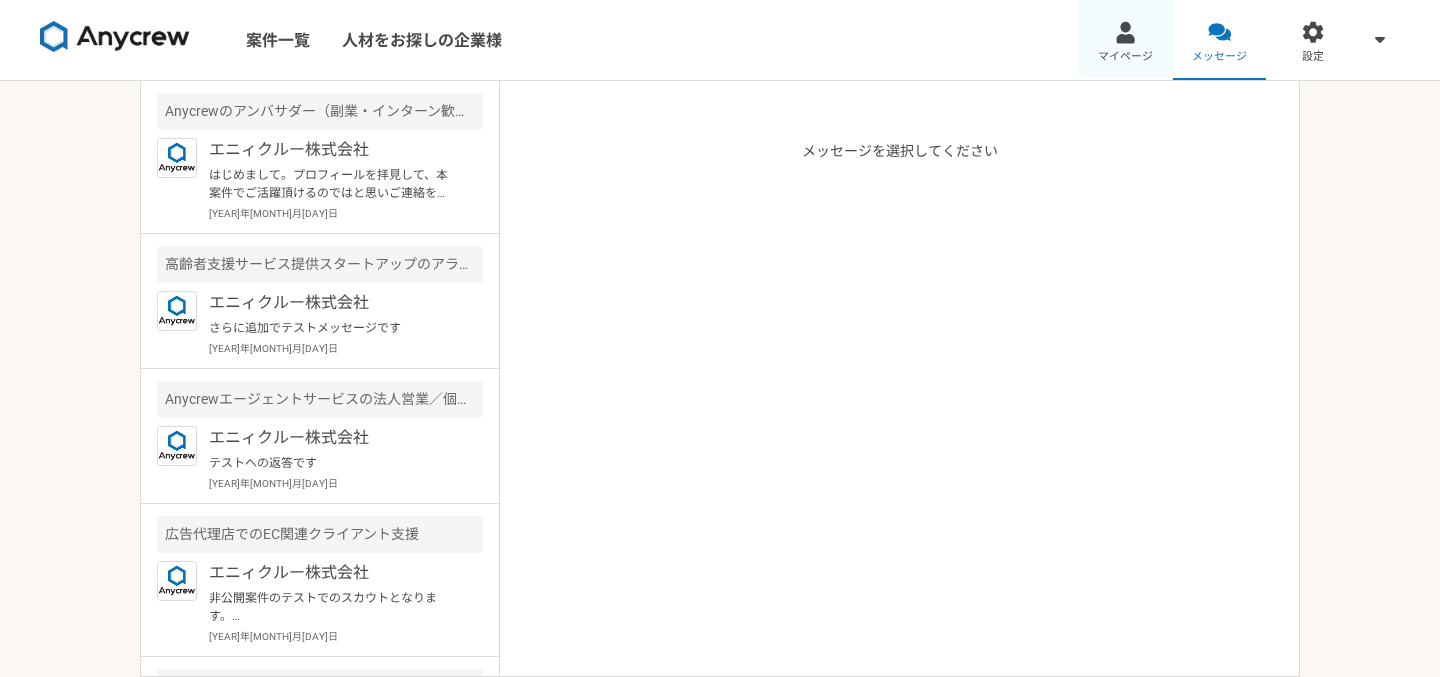 click on "マイページ" at bounding box center [1126, 40] 